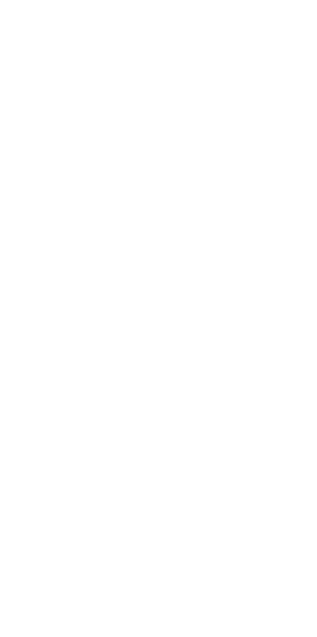 scroll, scrollTop: 0, scrollLeft: 0, axis: both 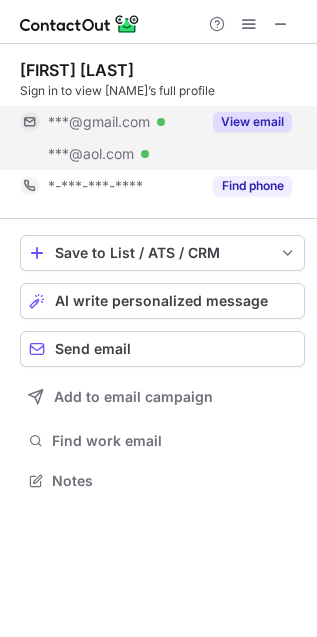 click on "View email" at bounding box center (252, 122) 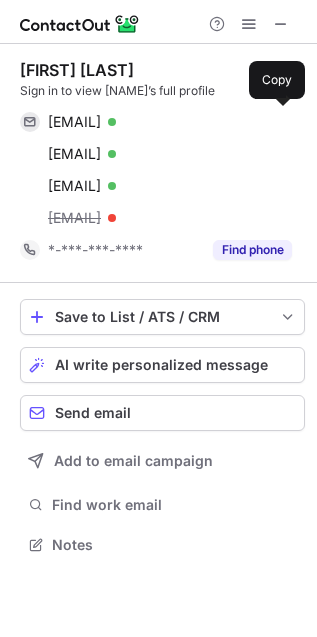 scroll, scrollTop: 9, scrollLeft: 9, axis: both 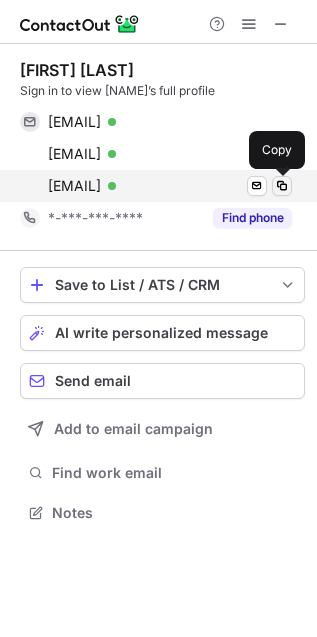 click at bounding box center [282, 186] 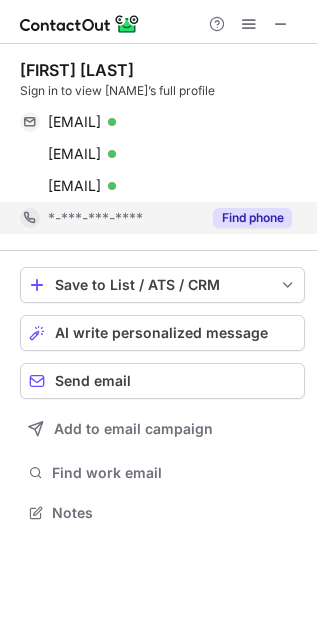 click on "Find phone" at bounding box center [252, 218] 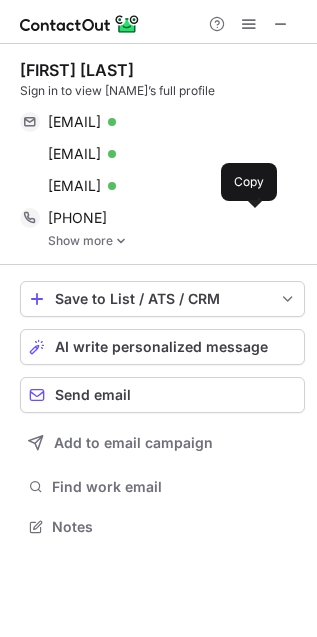 scroll, scrollTop: 9, scrollLeft: 9, axis: both 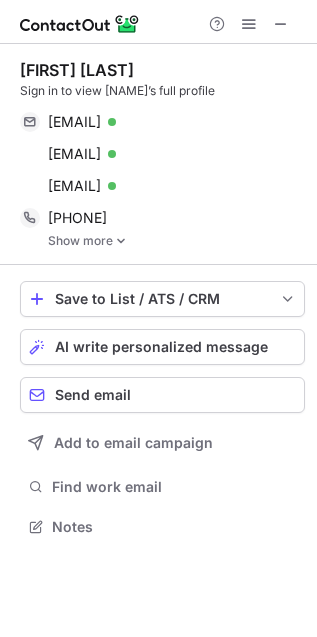 click on "Show more" at bounding box center (176, 241) 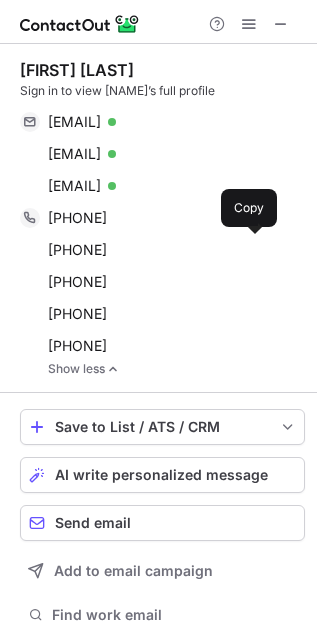 scroll, scrollTop: 9, scrollLeft: 10, axis: both 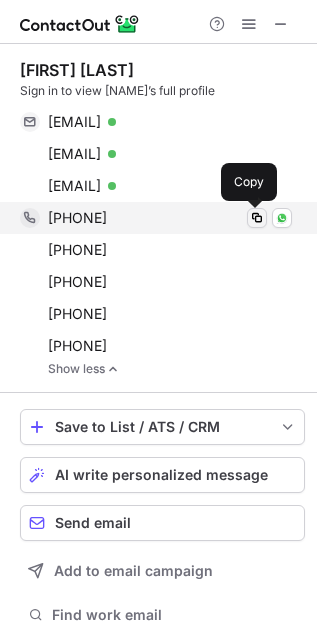 click at bounding box center (257, 218) 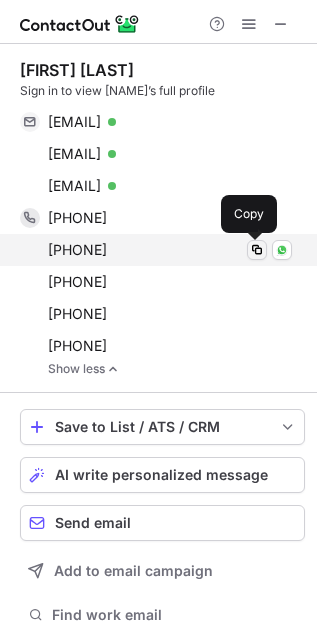 click at bounding box center (257, 250) 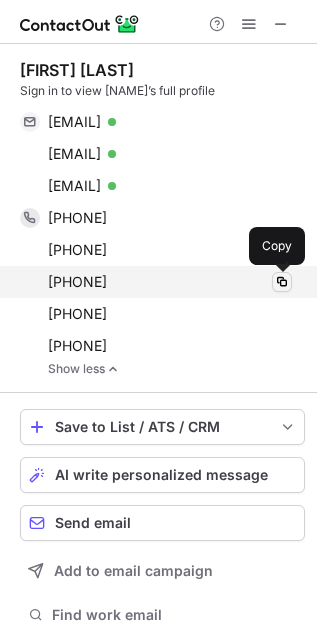 click at bounding box center (282, 282) 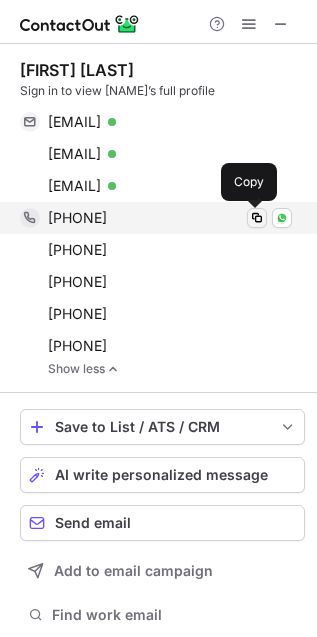 click at bounding box center [257, 218] 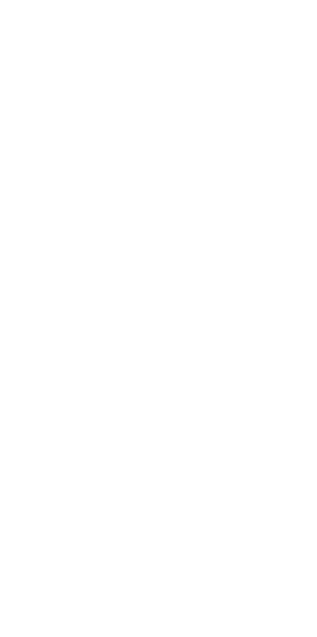 scroll, scrollTop: 0, scrollLeft: 0, axis: both 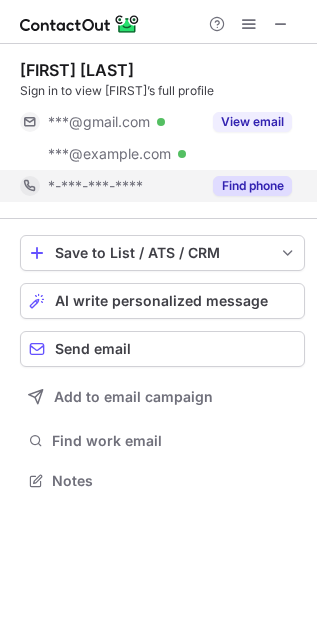 click on "Find phone" at bounding box center (252, 186) 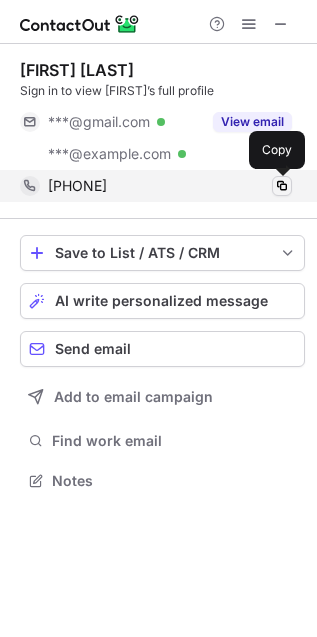 click at bounding box center (282, 186) 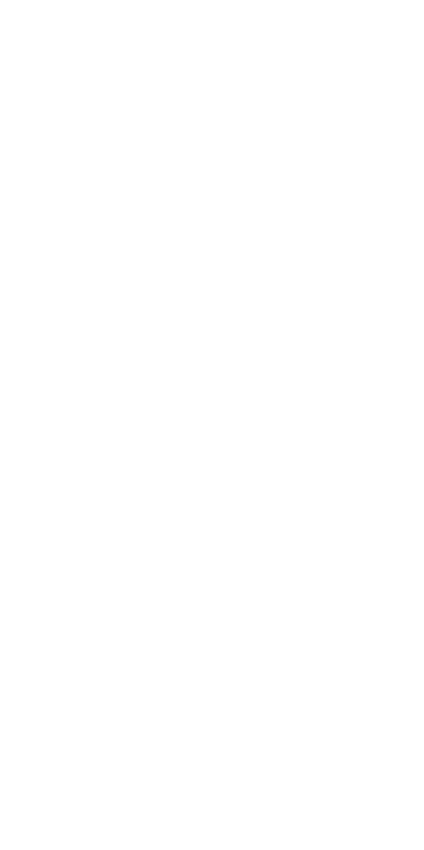 scroll, scrollTop: 0, scrollLeft: 0, axis: both 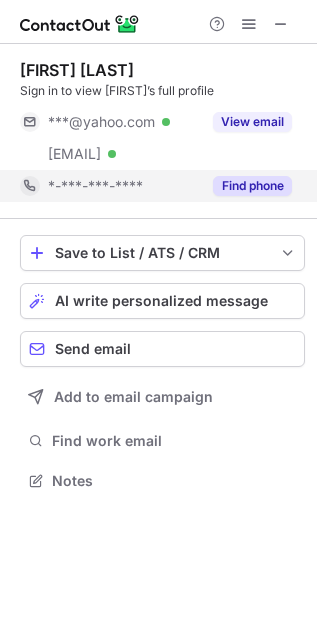 click on "Find phone" at bounding box center [252, 186] 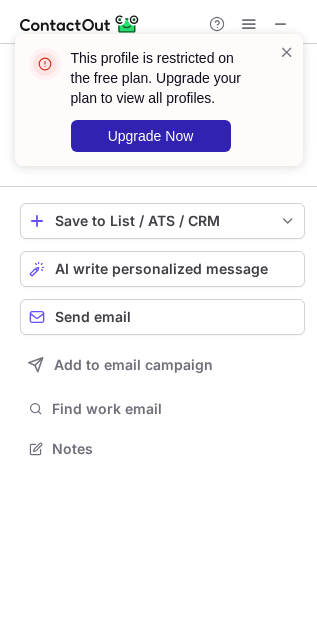 scroll, scrollTop: 434, scrollLeft: 317, axis: both 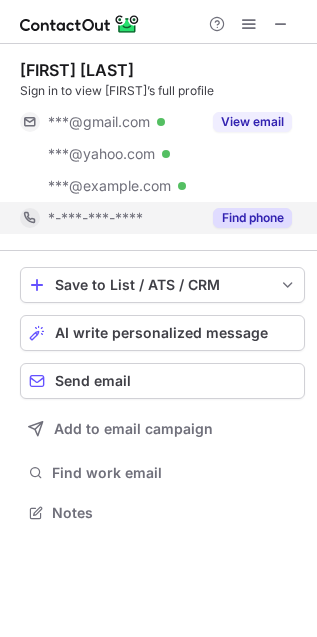 click on "Find phone" at bounding box center [252, 218] 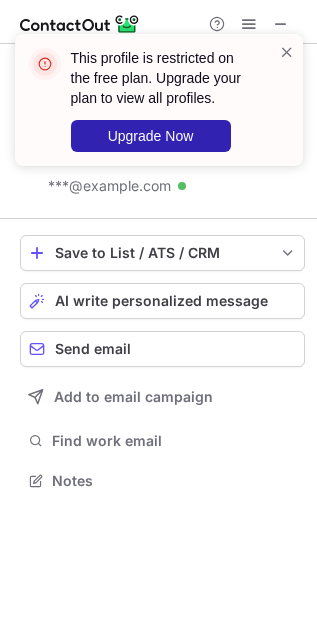scroll, scrollTop: 466, scrollLeft: 317, axis: both 